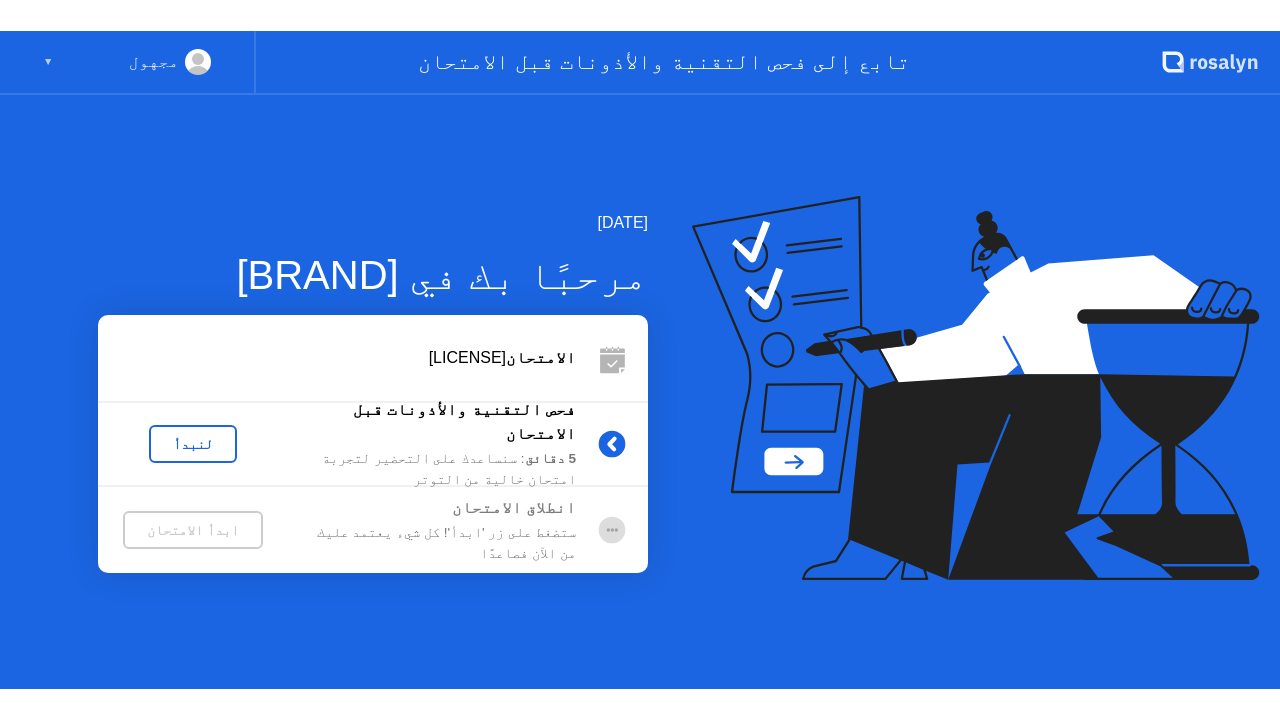 scroll, scrollTop: 0, scrollLeft: 0, axis: both 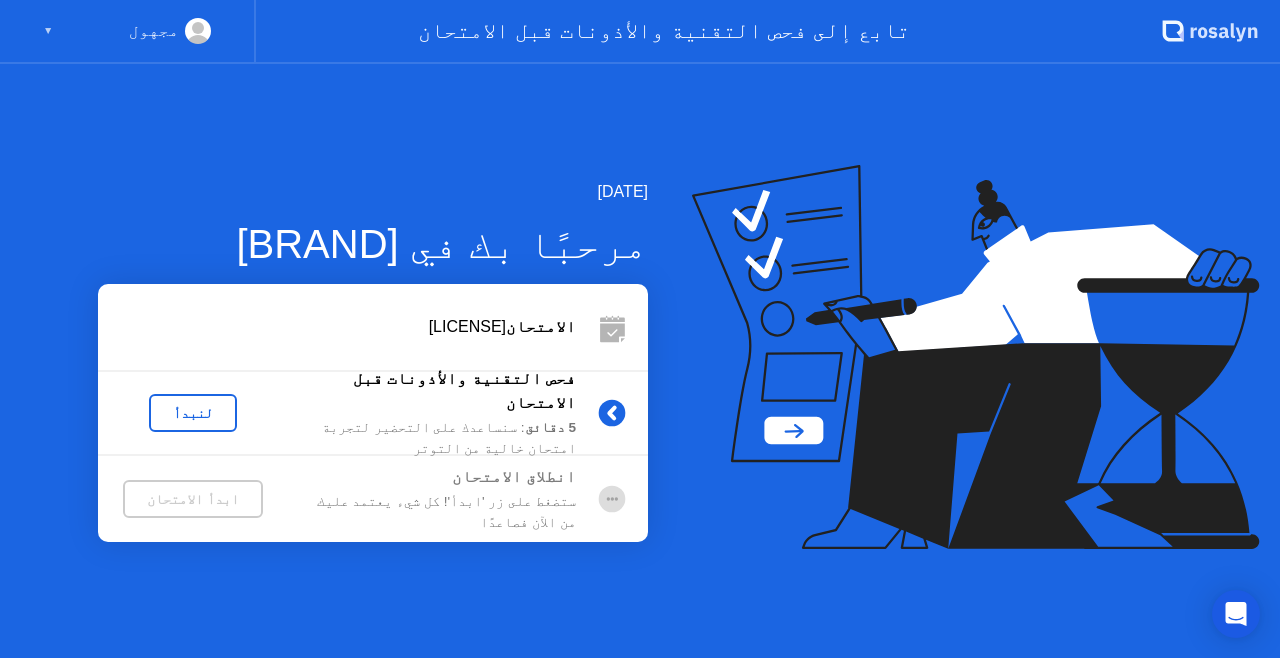 click on "لنبدأ" 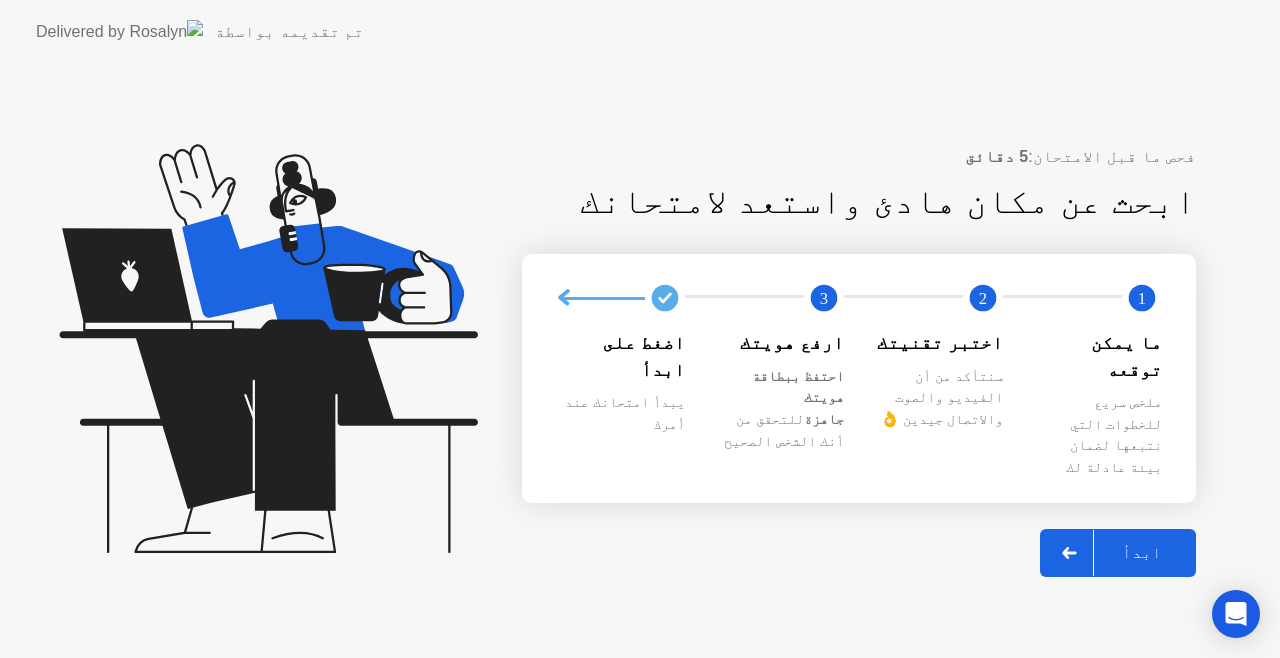click on "ابدأ" 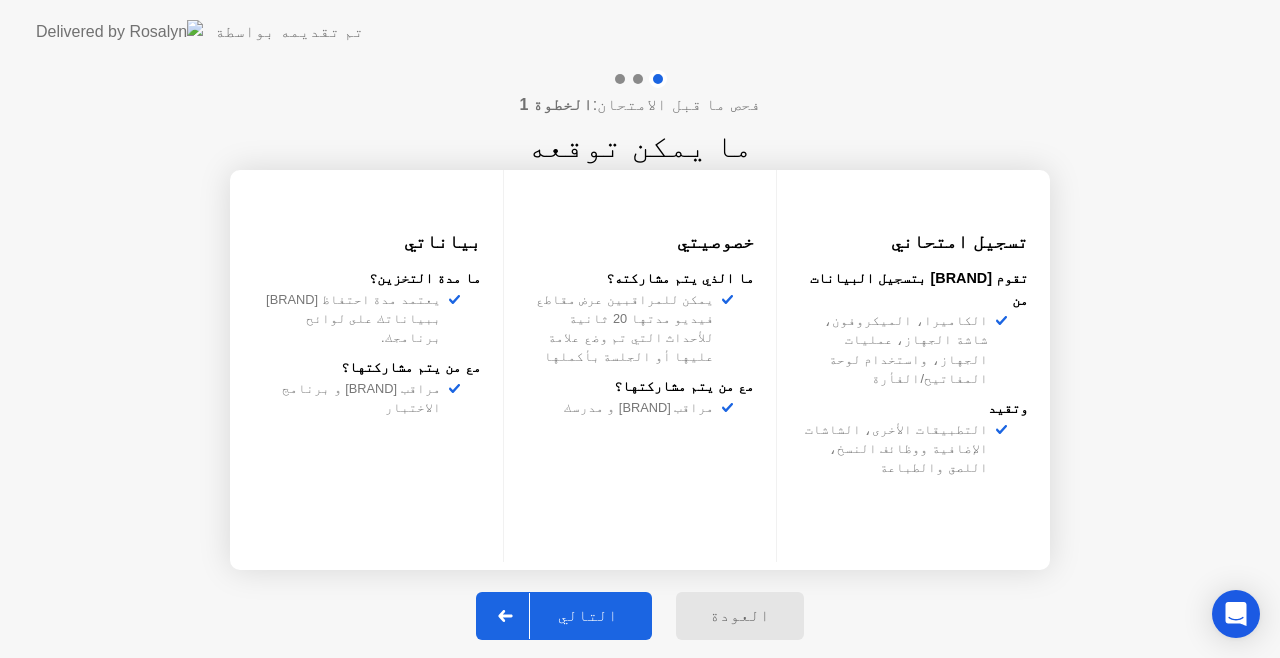 click on "يمكن للمراقبين عرض مقاطع فيديو مدتها 20 ثانية للأحداث التي تم وضع علامة عليها أو الجلسة بأكملها" 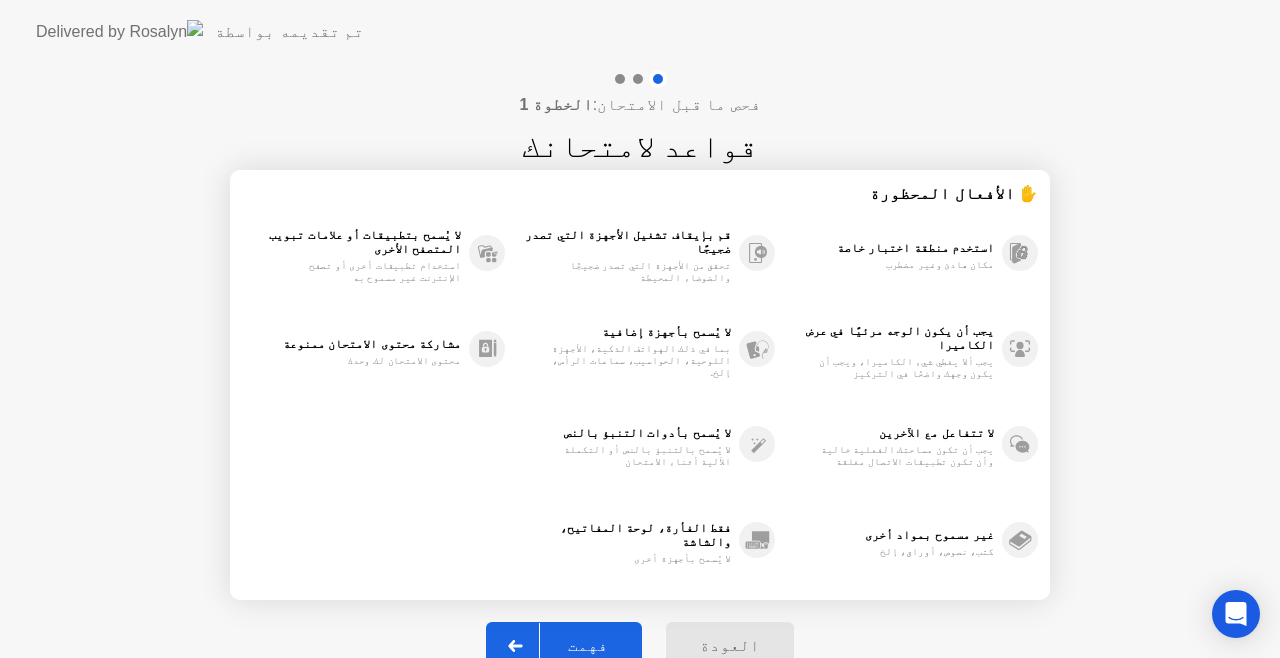 click on "لا يُسمح بأجهزة إضافية بما في ذلك الهواتف الذكية، الأجهزة اللوحية، الحواسيب، سماعات الرأس، إلخ." 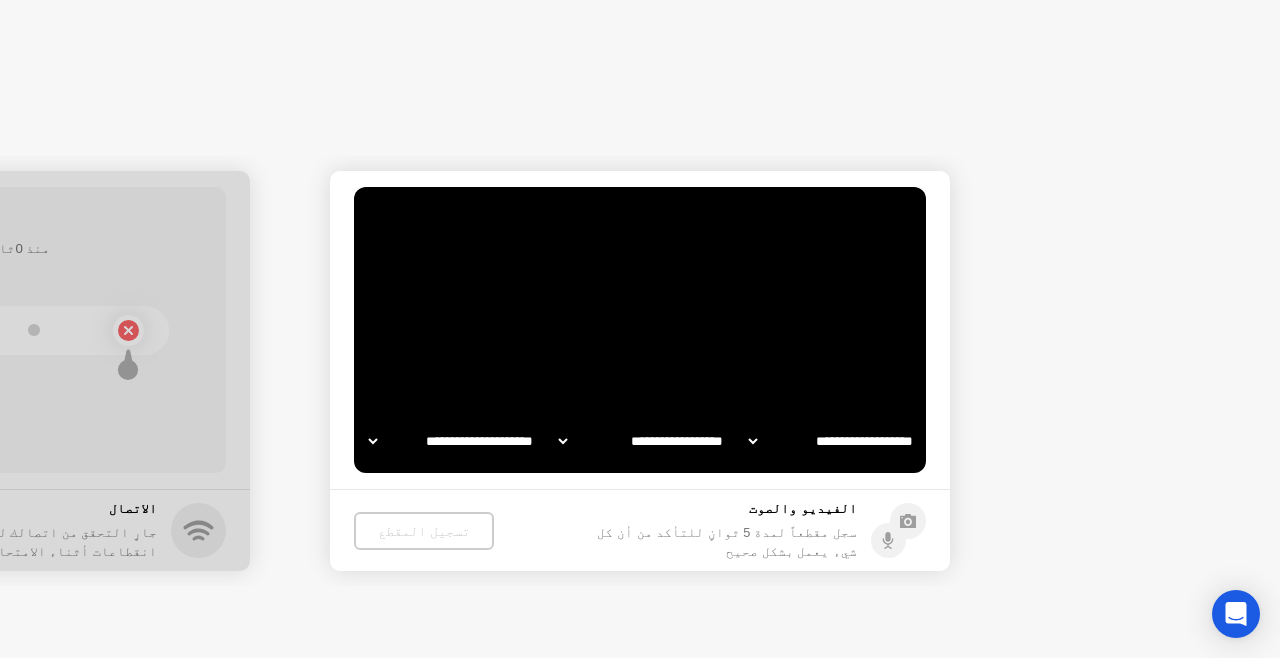 select on "**********" 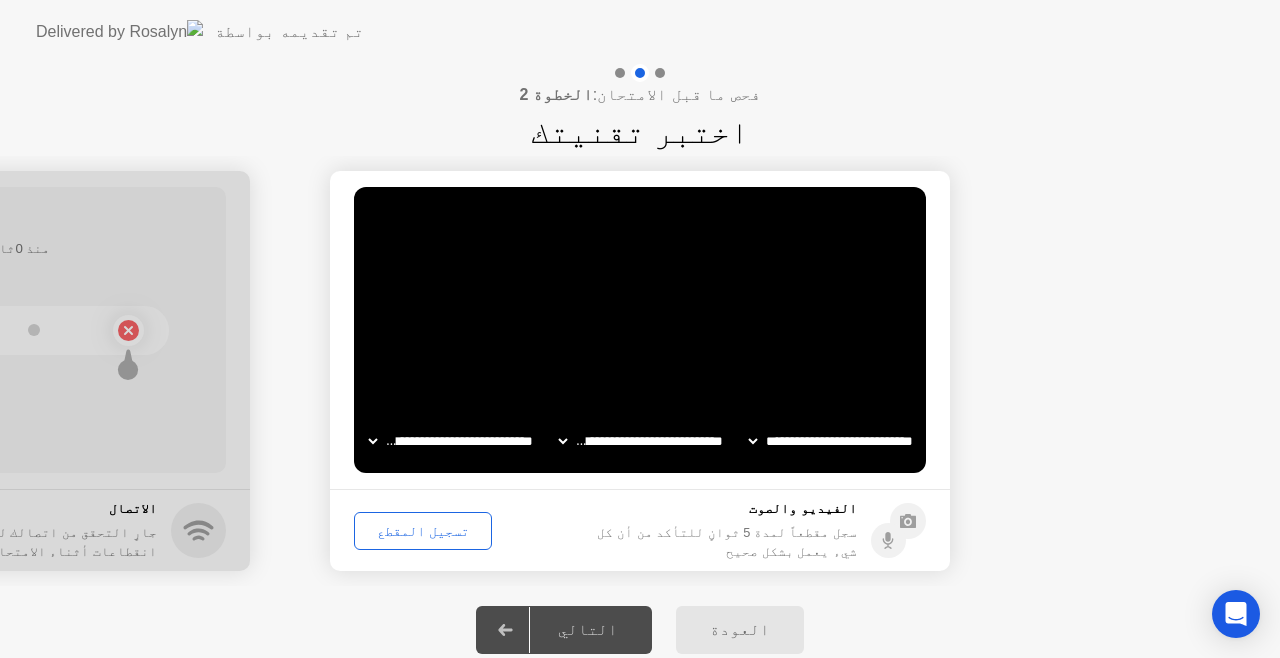 click on "تسجيل المقطع" 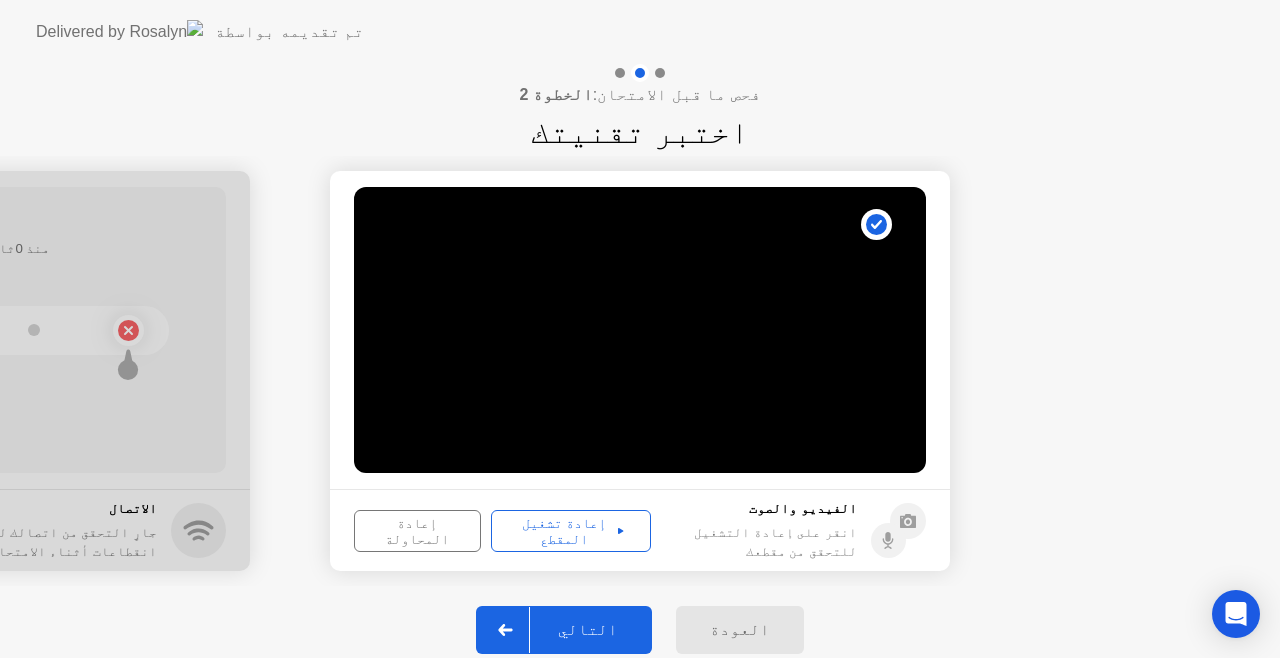 click on "التالي" 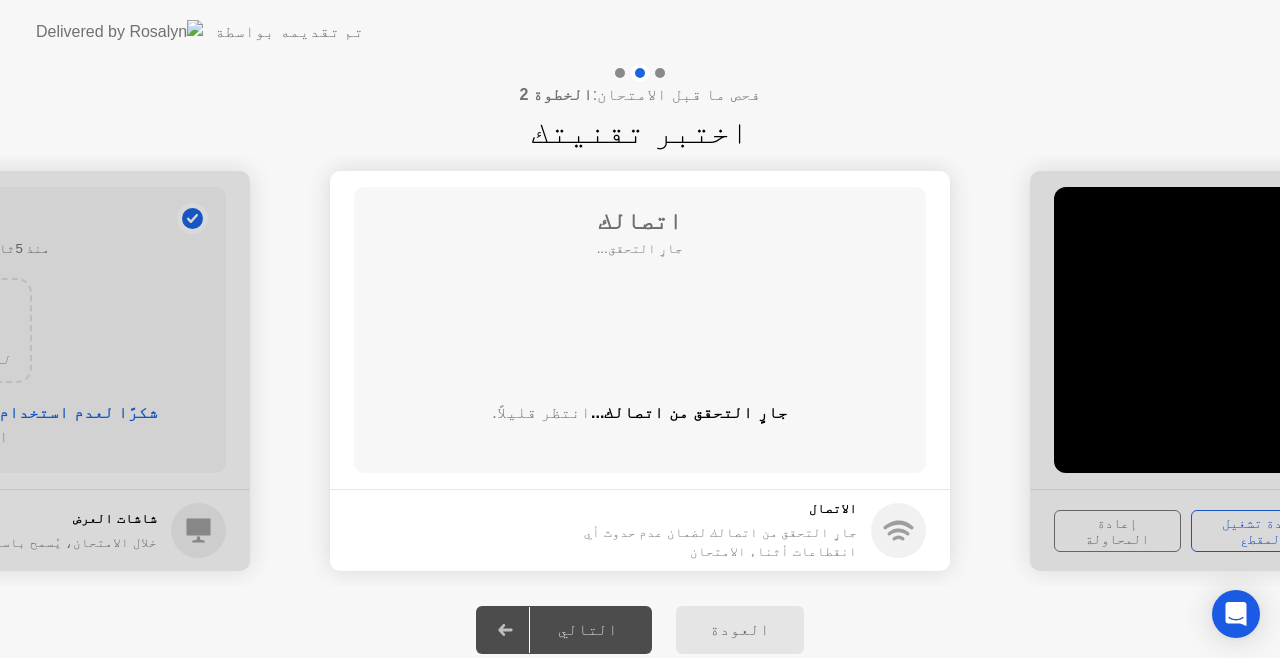 click 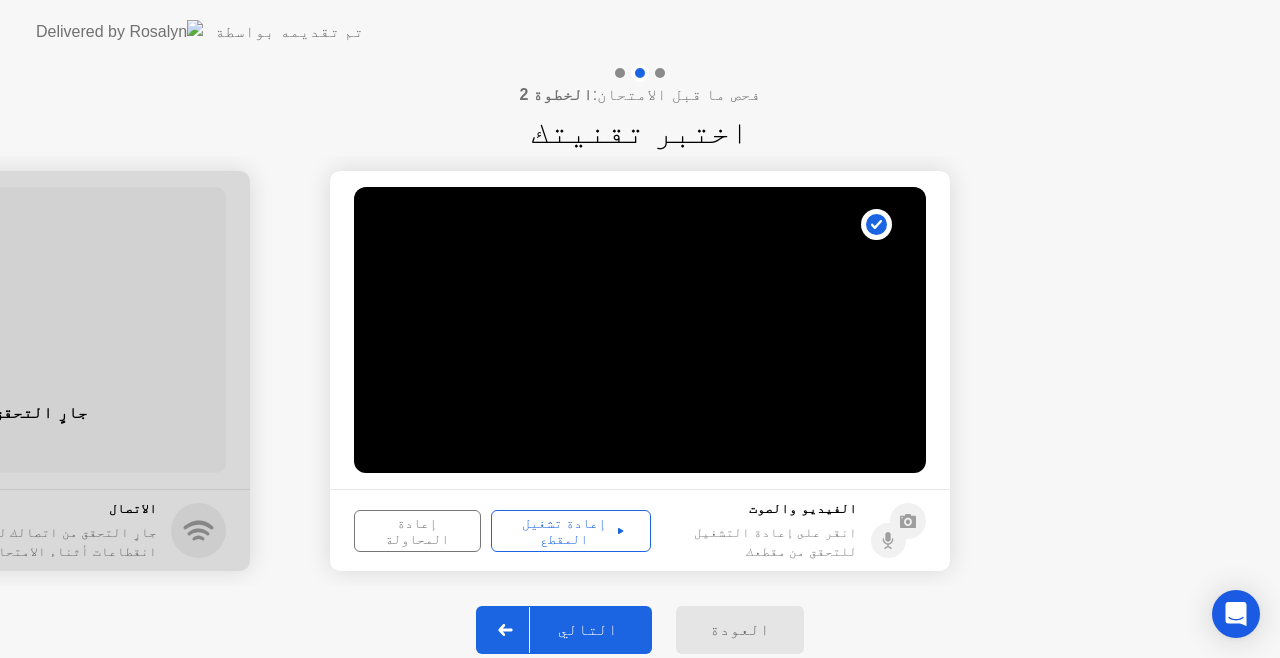 click 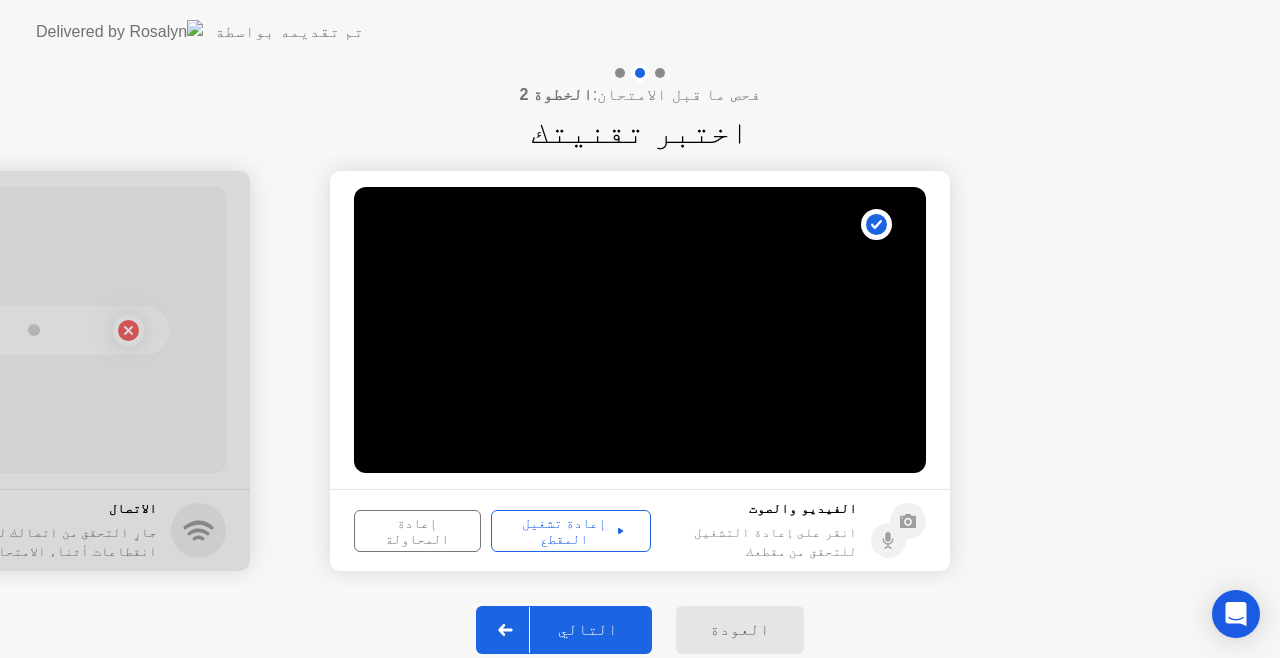 click on "**********" 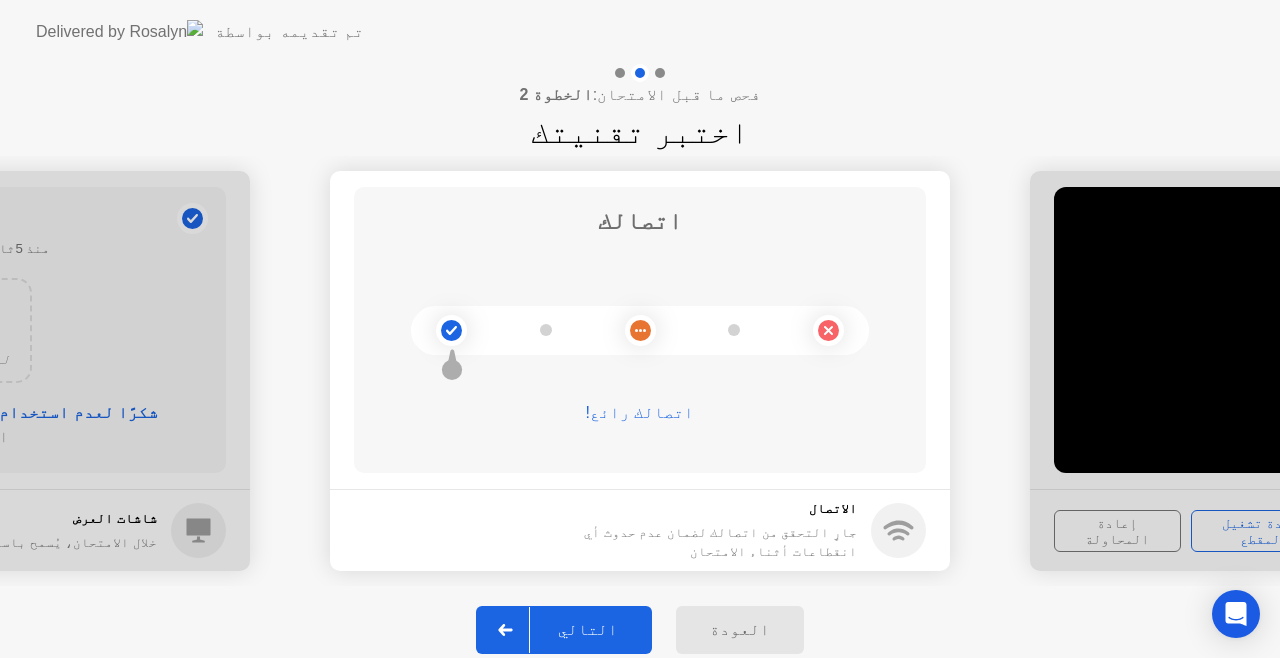 click on "التالي" 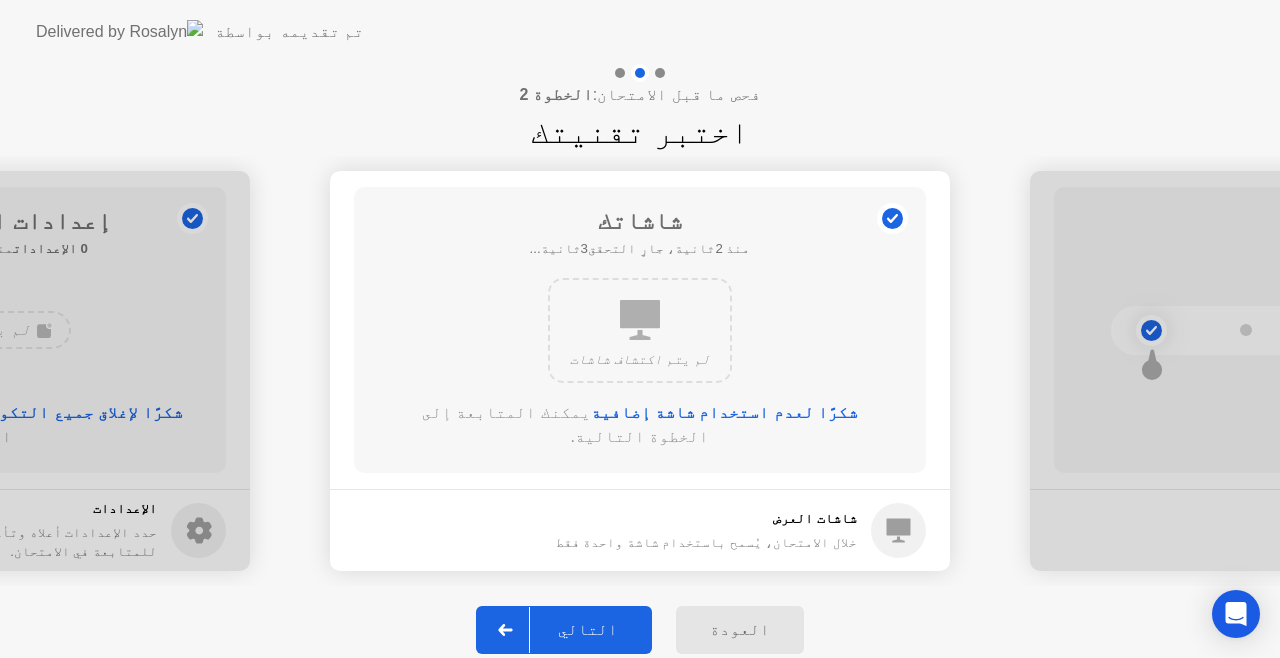 click on "التالي" 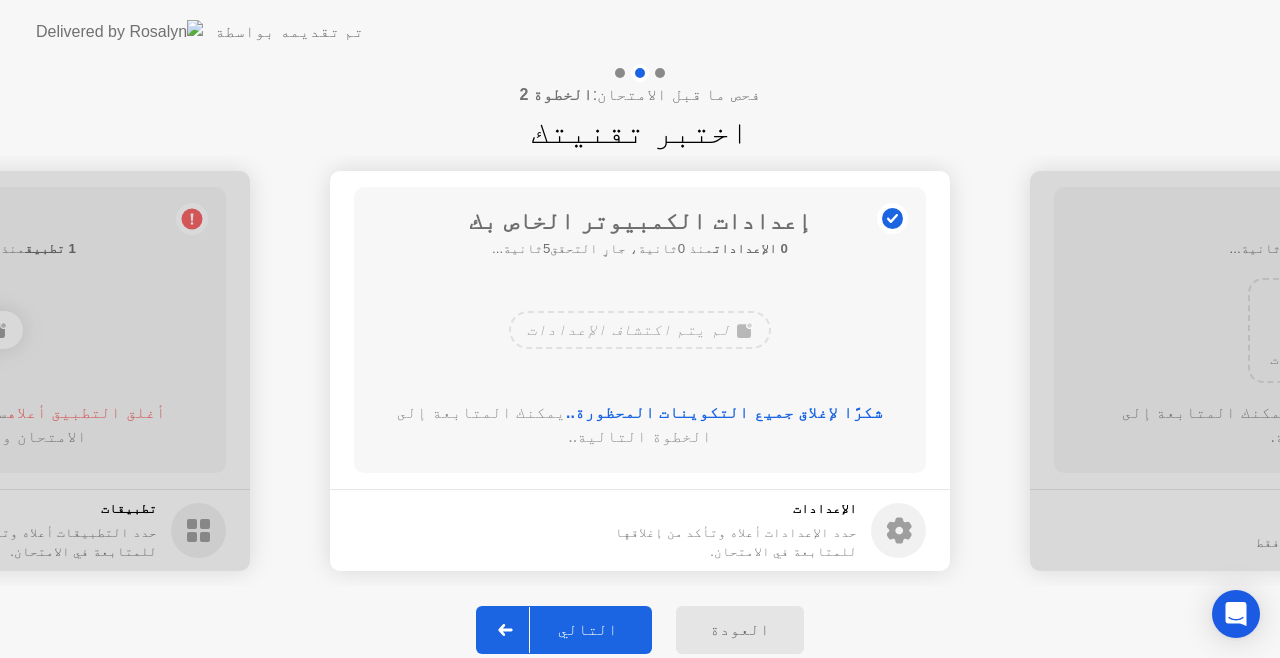 click on "التالي" 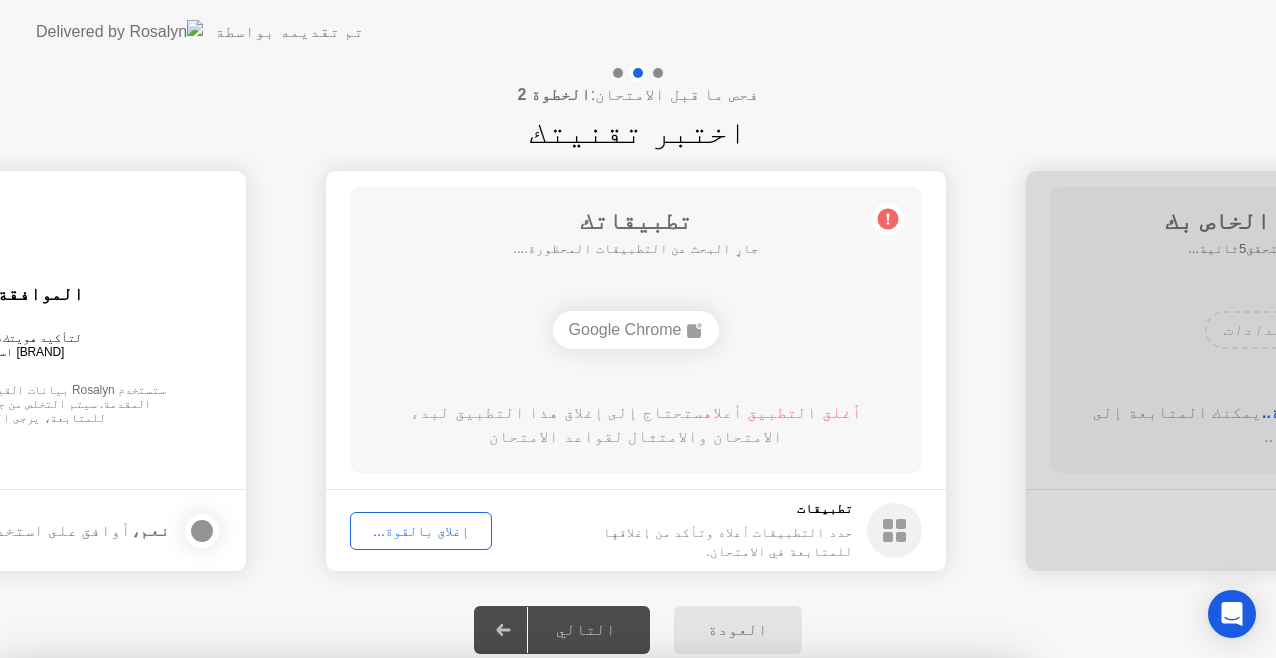 click on "لا" at bounding box center (558, 771) 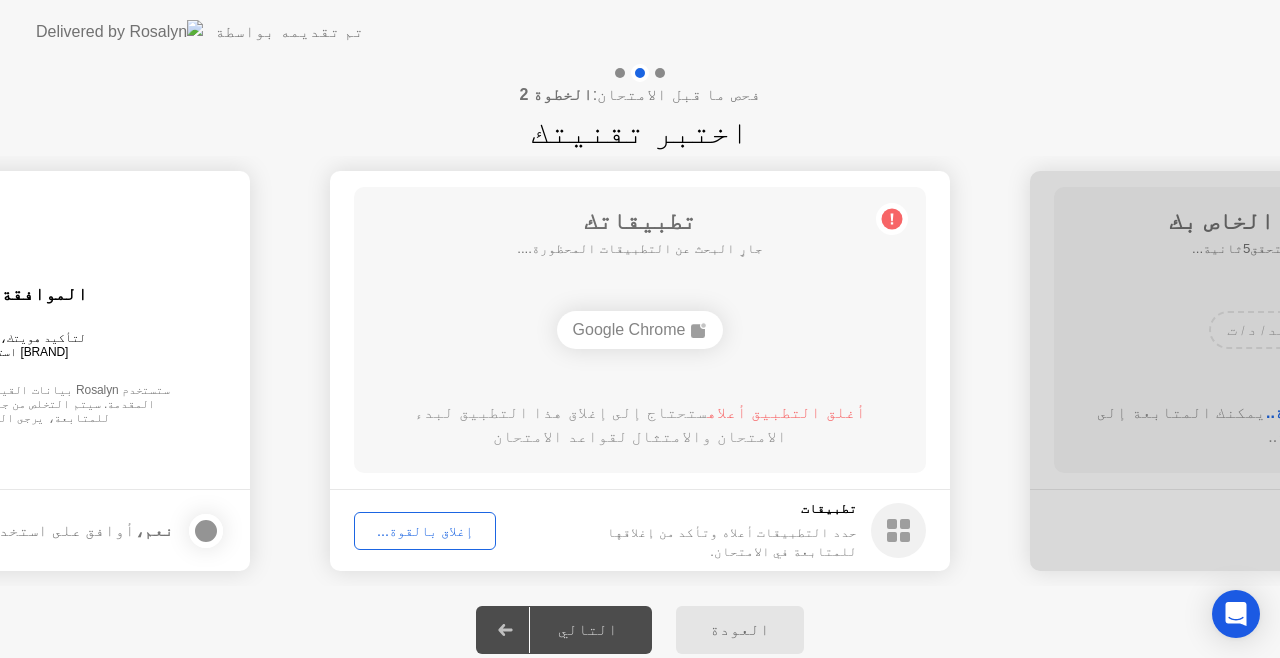 click on "تطبيقاتك  جارٍ البحث عن التطبيقات المحظورة....  Google Chrome  أغلق التطبيق أعلاه  ستحتاج إلى إغلاق هذا التطبيق لبدء الامتحان والامتثال لقواعد الامتحان" 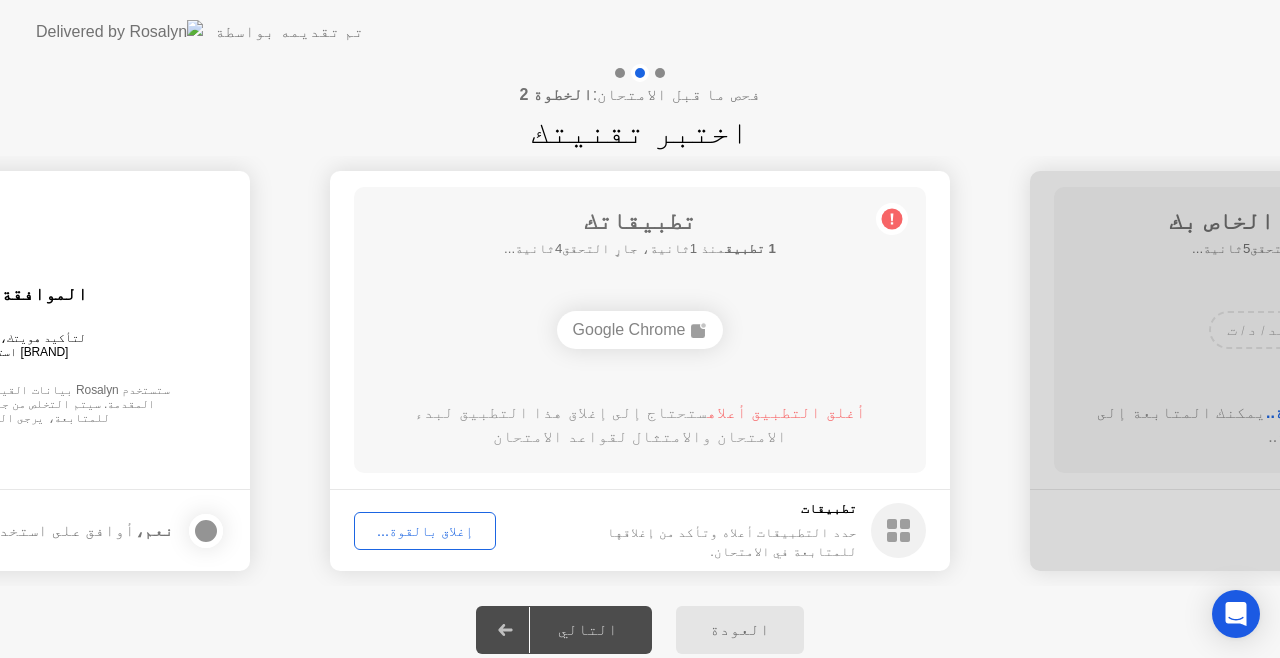 click on "أغلق التطبيق أعلاه" 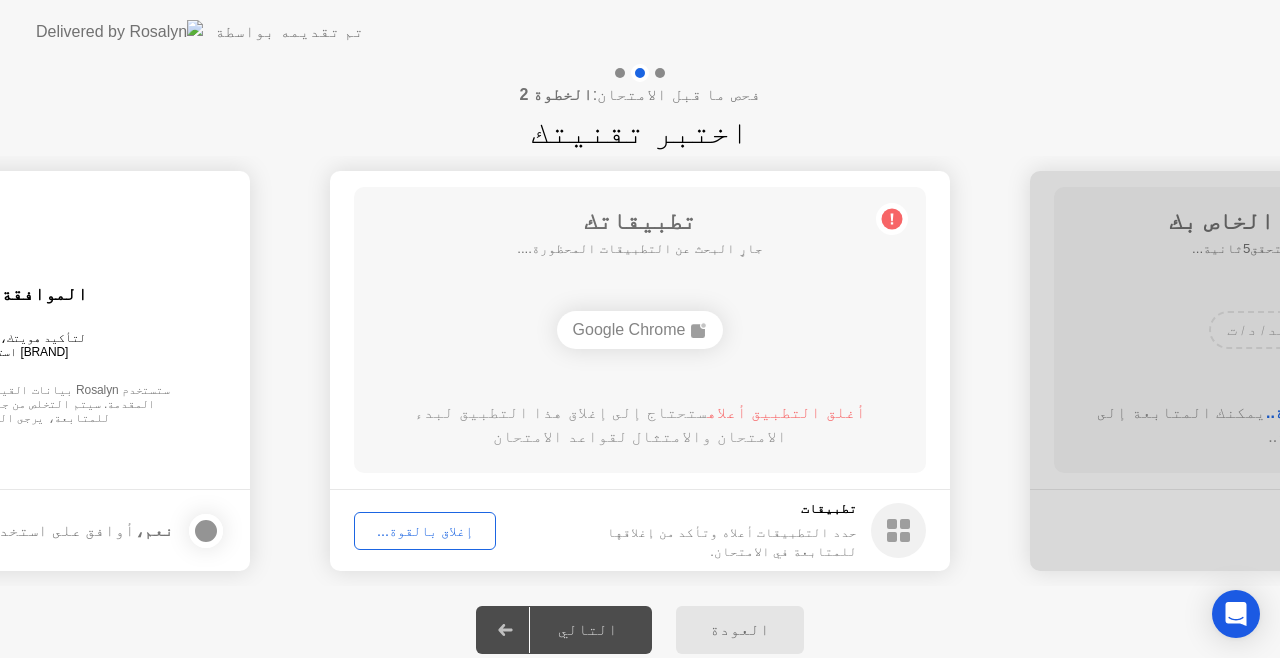 click 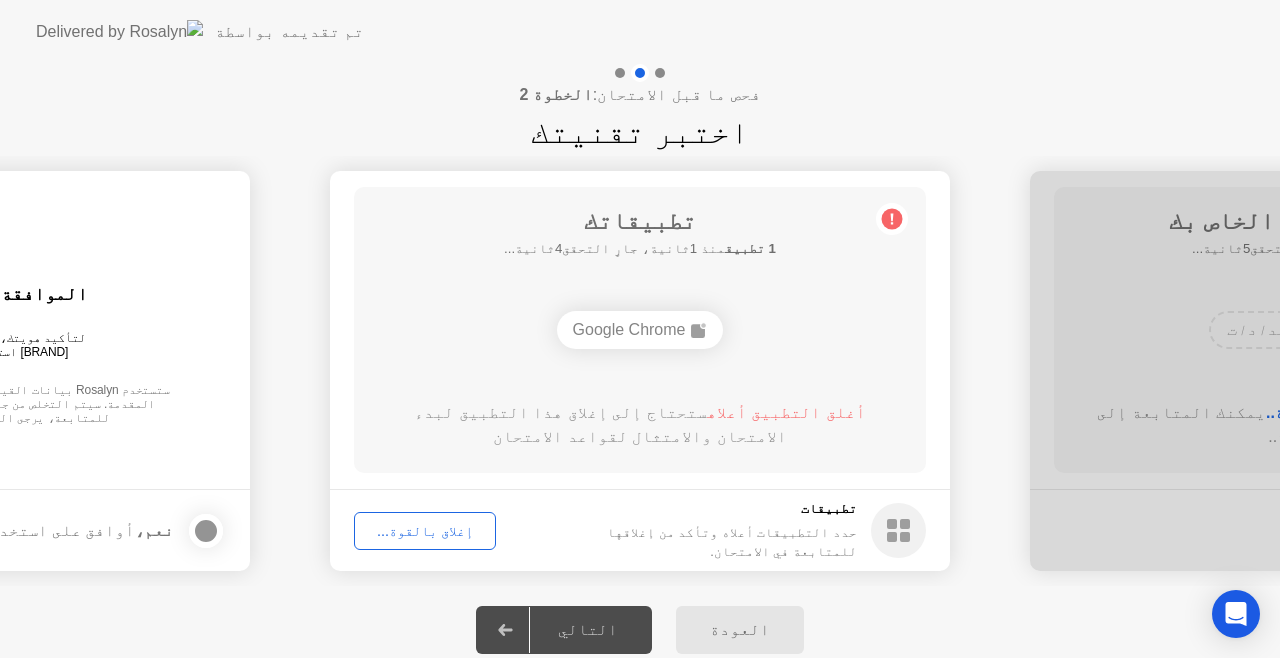 click on "إغلاق بالقوة..." 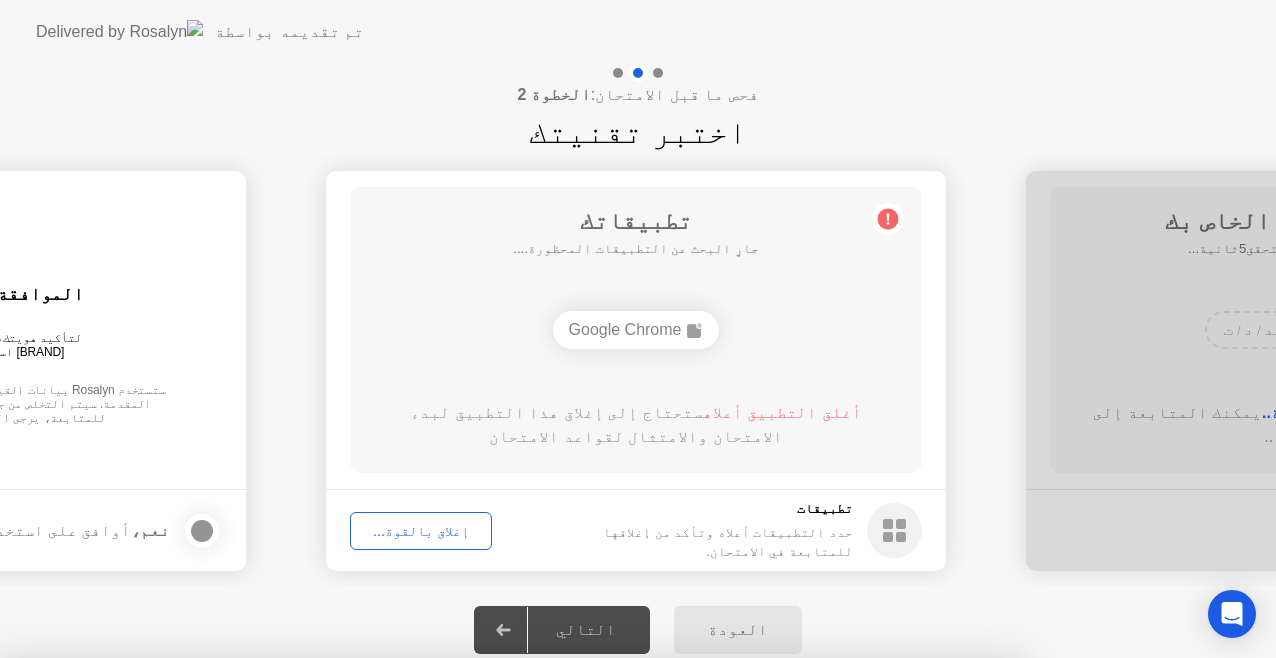 click on "تأكيد" at bounding box center [578, 934] 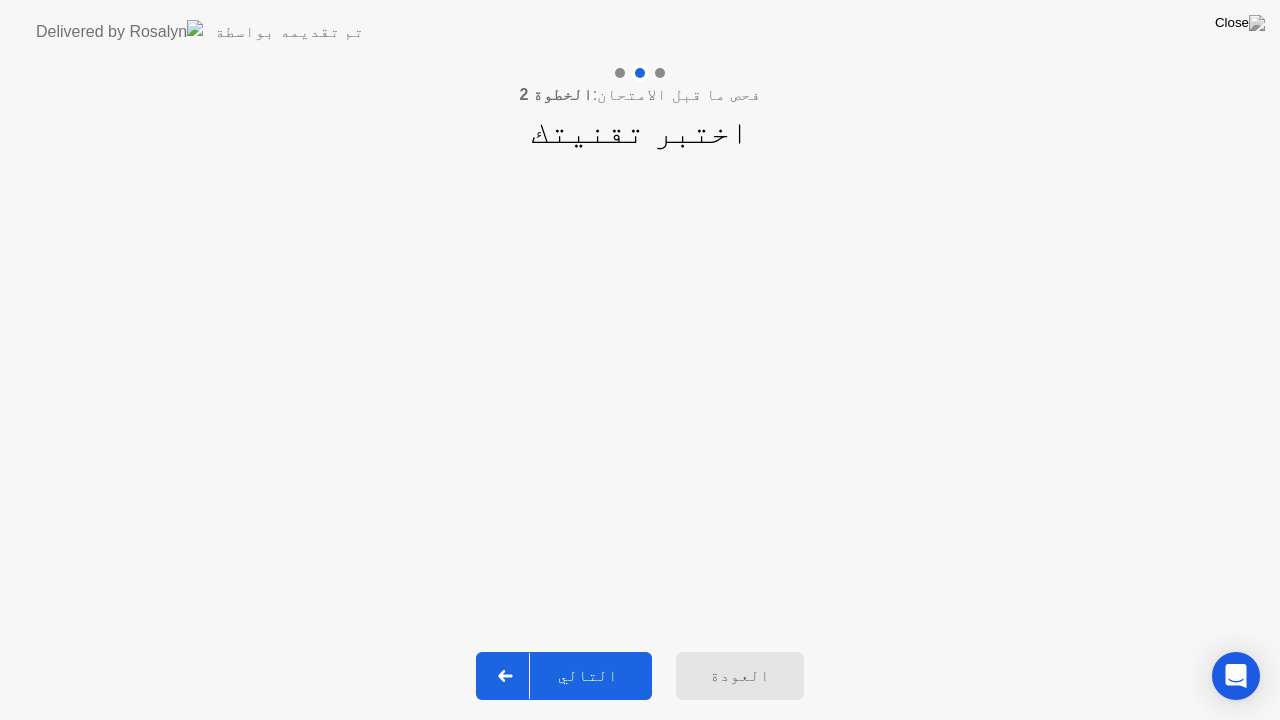click on "**********" 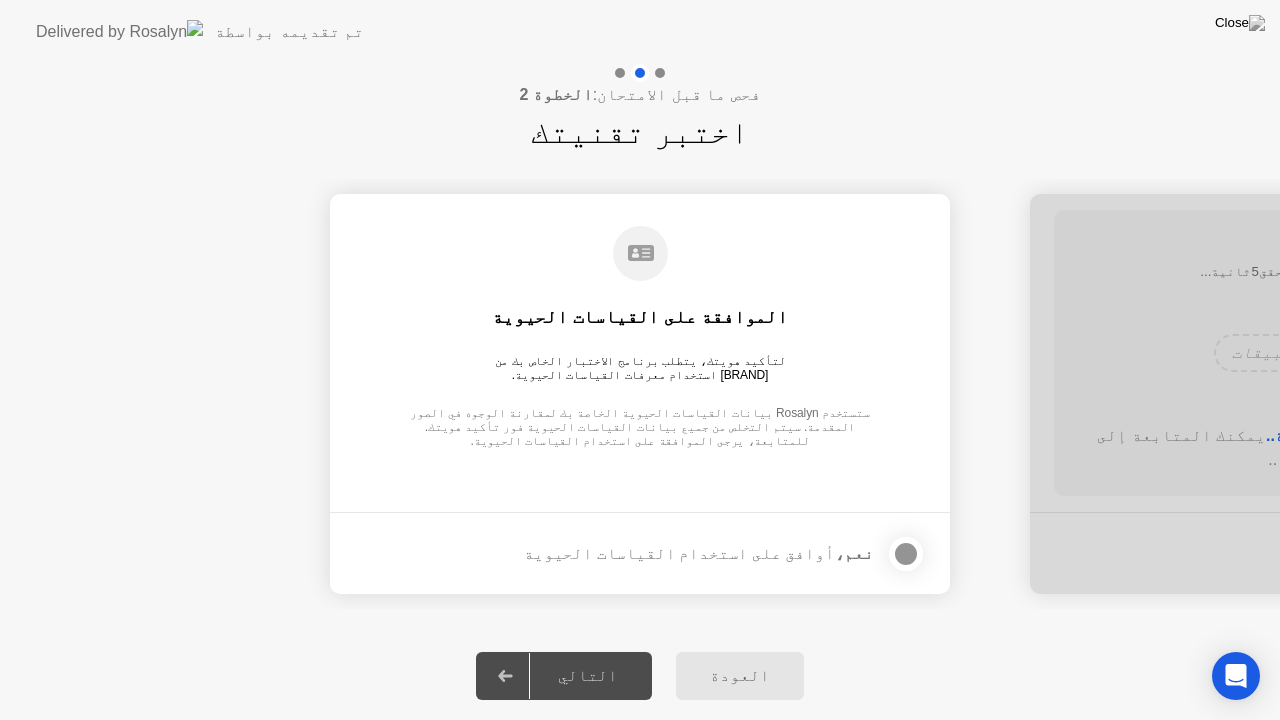 click 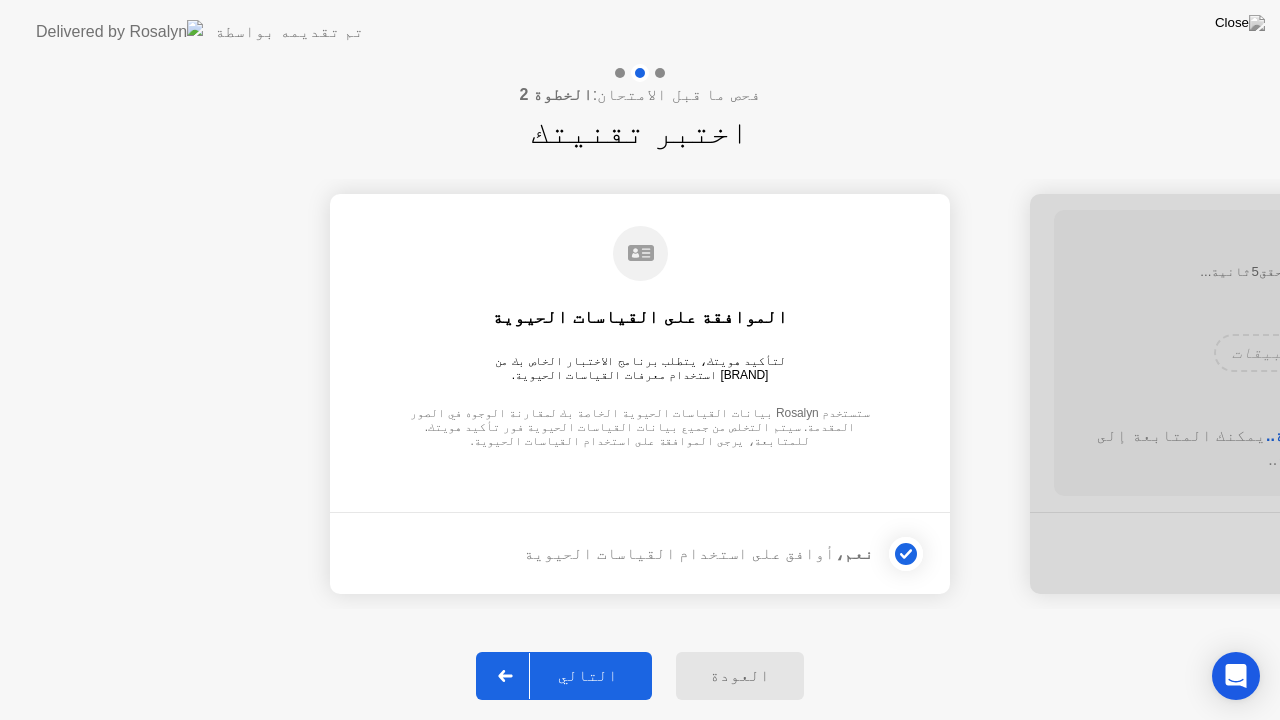click on "التالي" 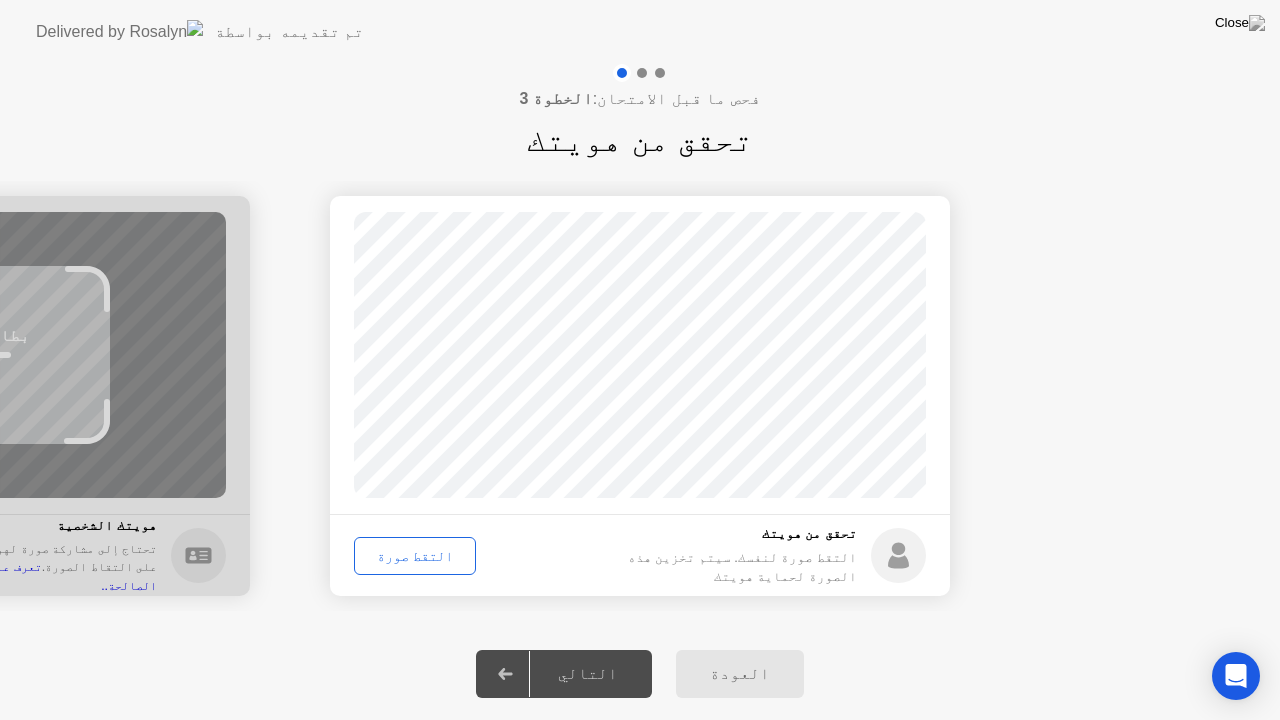 click on "التالي" 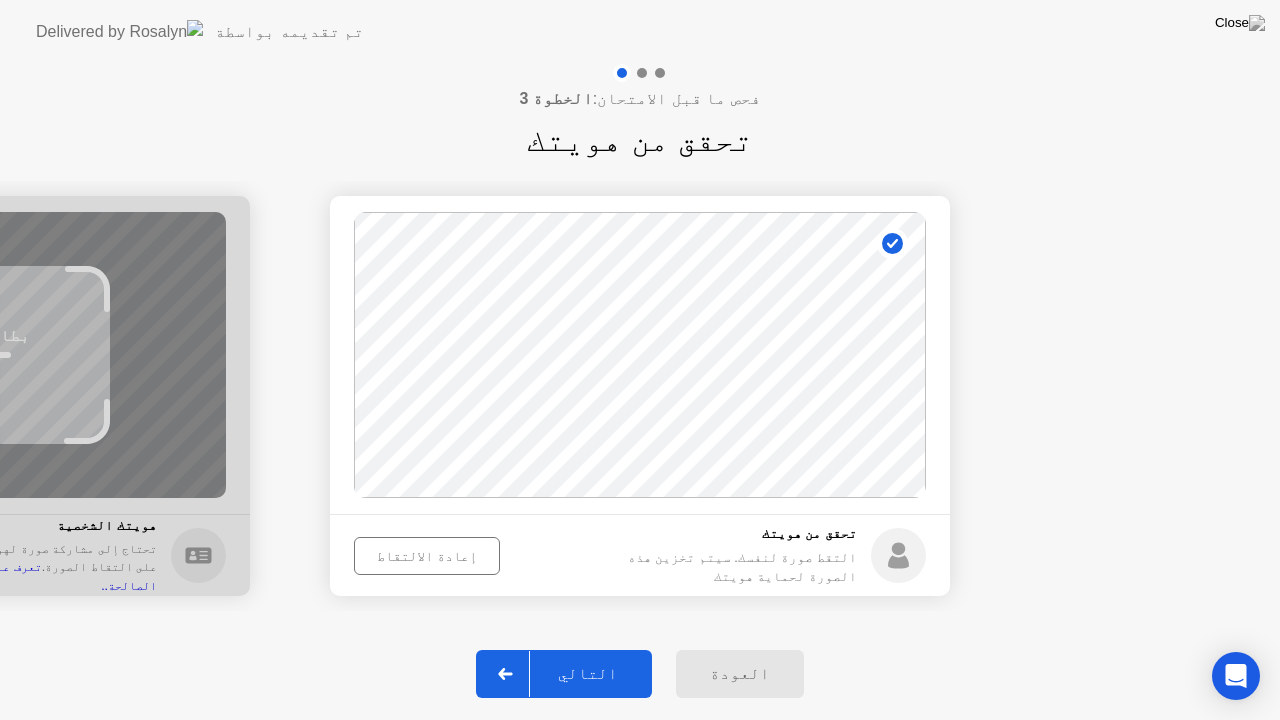 click on "التالي" 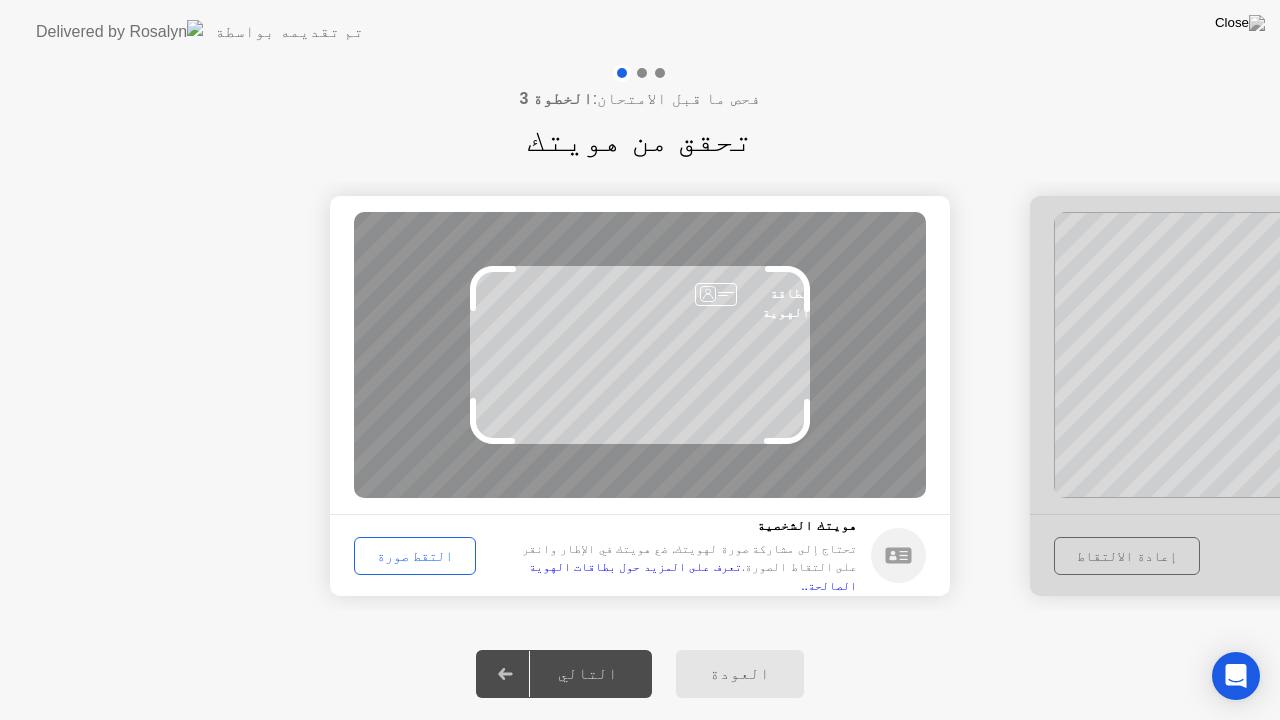 drag, startPoint x: 380, startPoint y: 551, endPoint x: 402, endPoint y: 550, distance: 22.022715 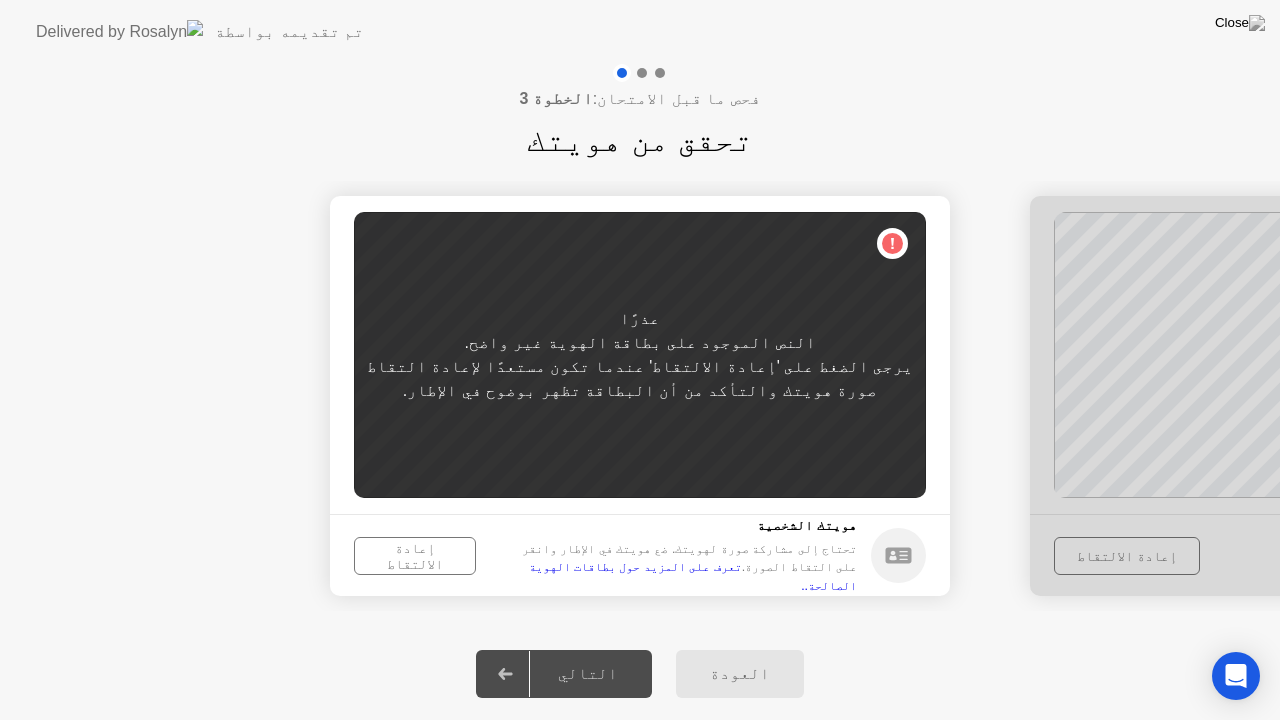 click on "إعادة الالتقاط" 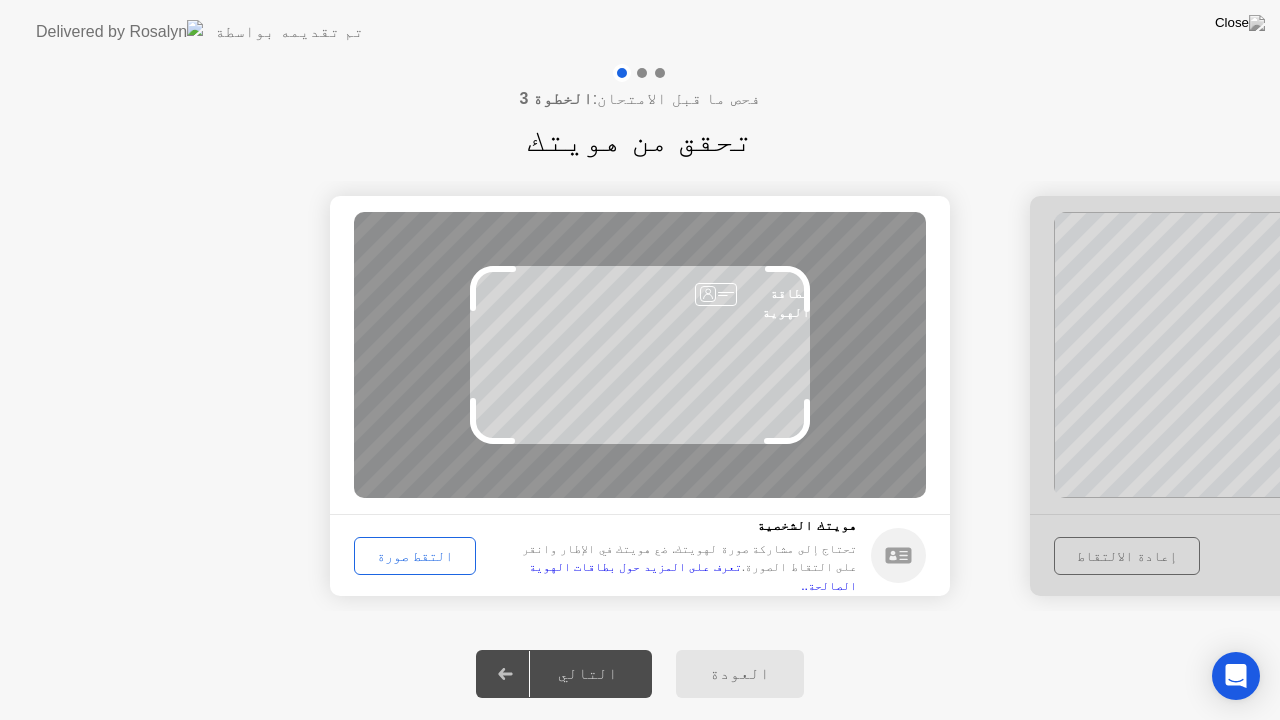 click on "التقط صورة" 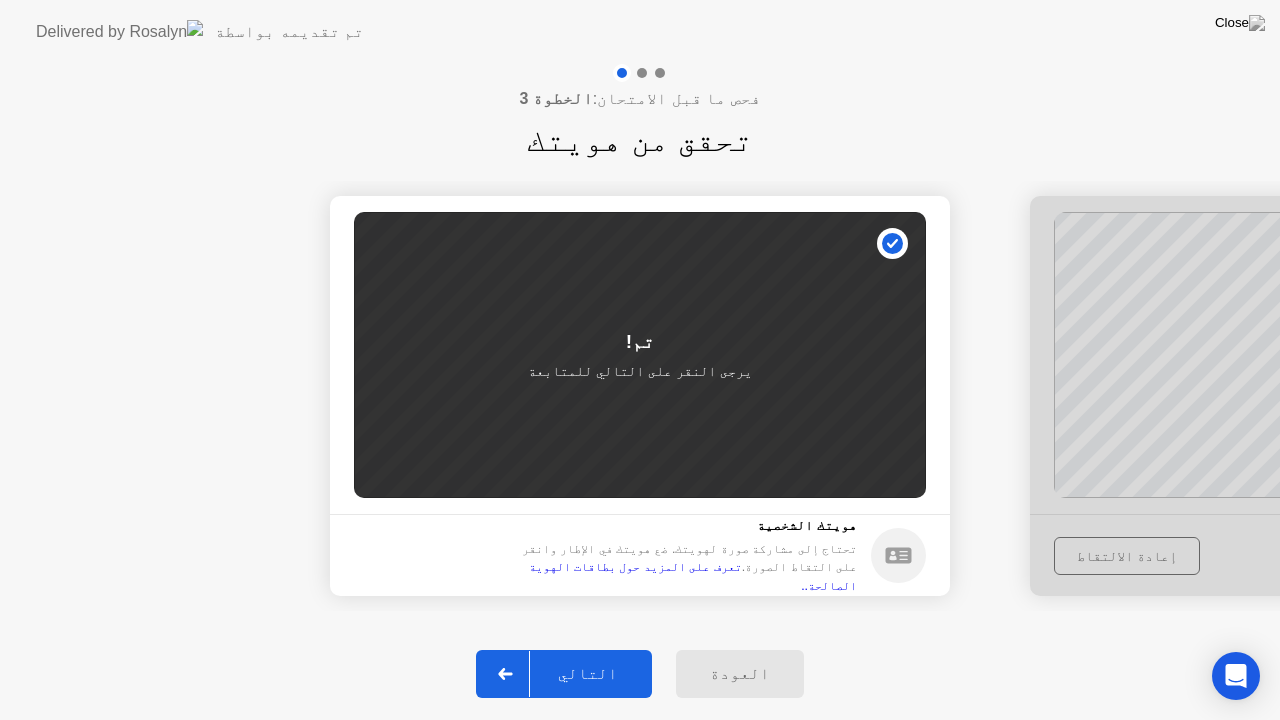 click on "التالي" 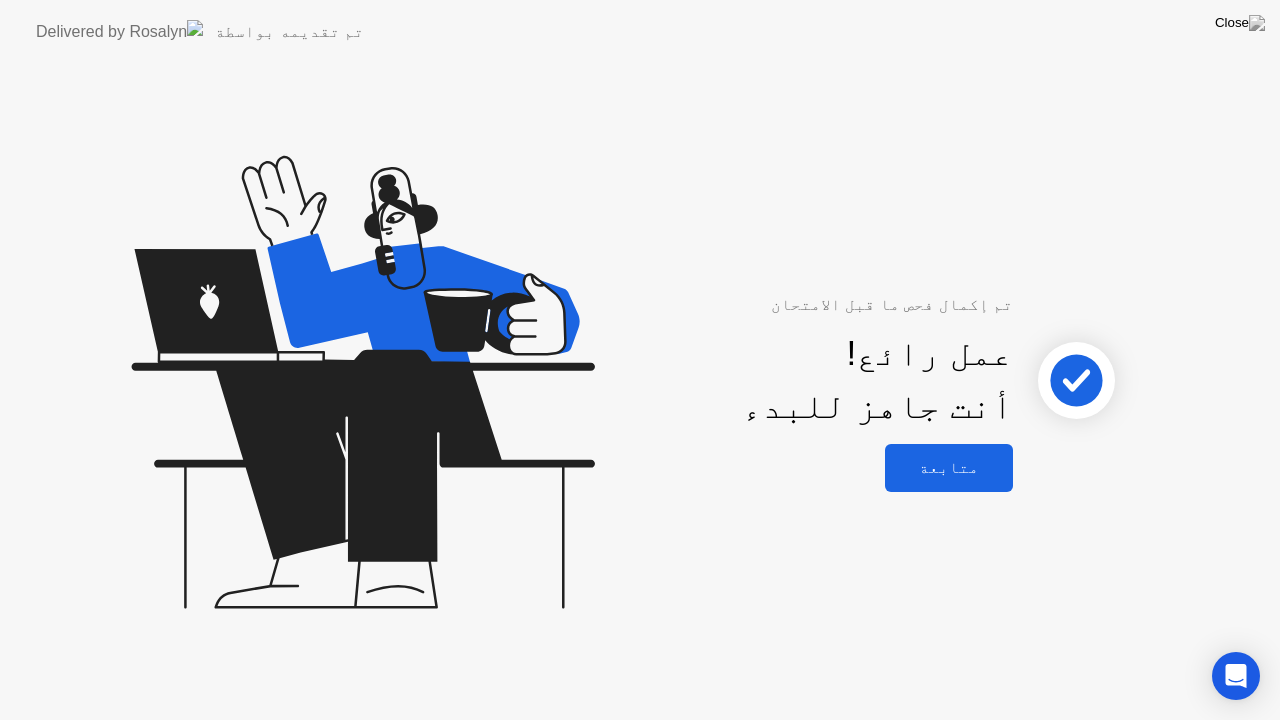 click on "متابعة" 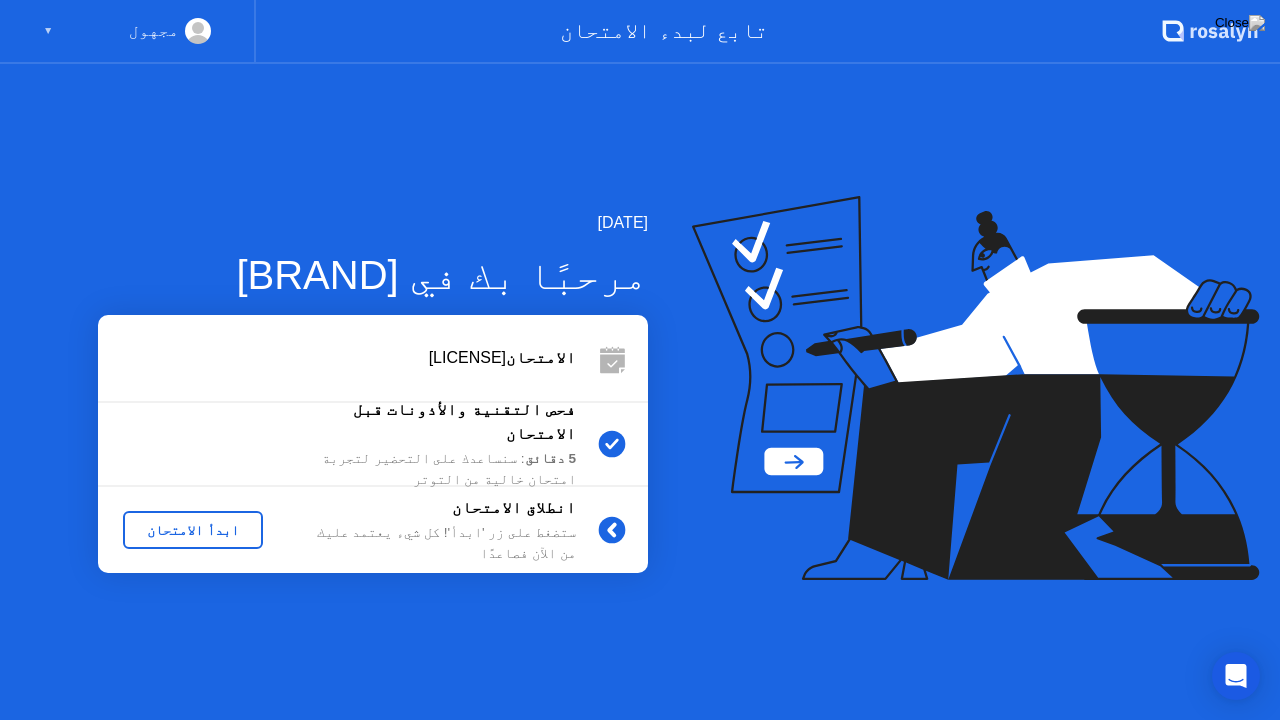 click on "انطلاق الامتحان ستضغط على زر 'ابدأ'! كل شيء يعتمد عليك من الآن فصاعدًا ابدأ الامتحان" 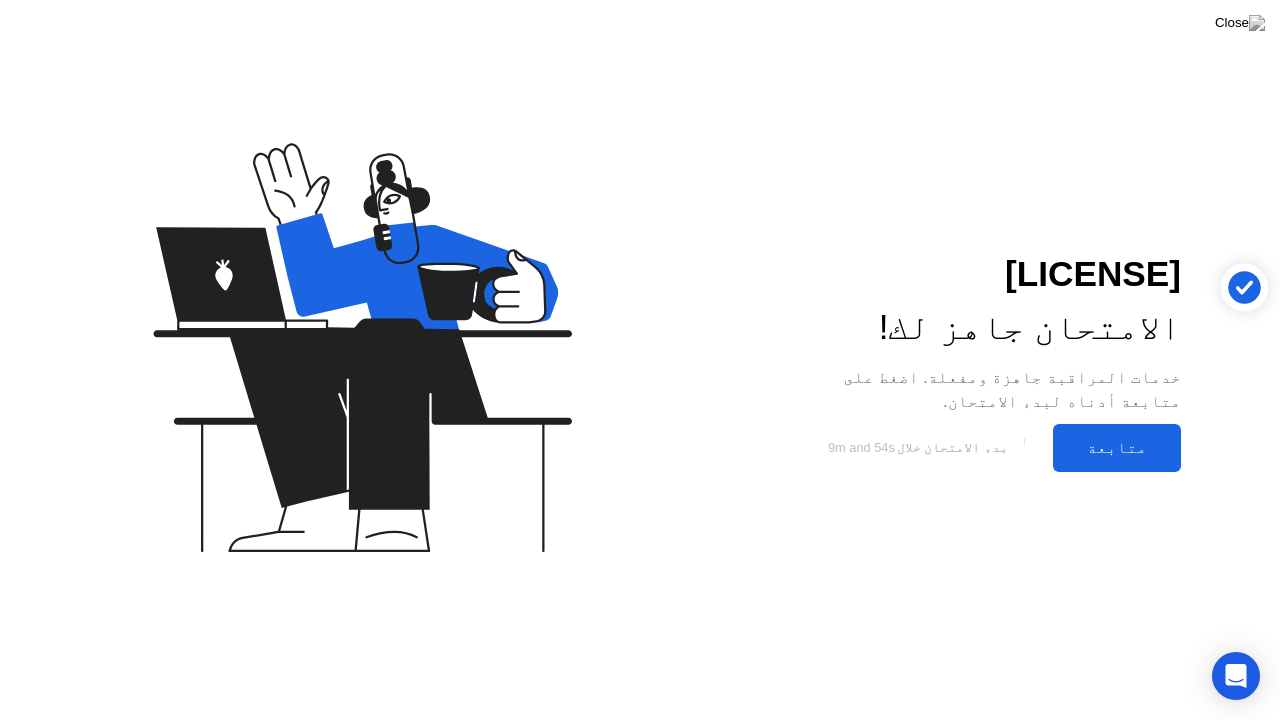 click on "متابعة" 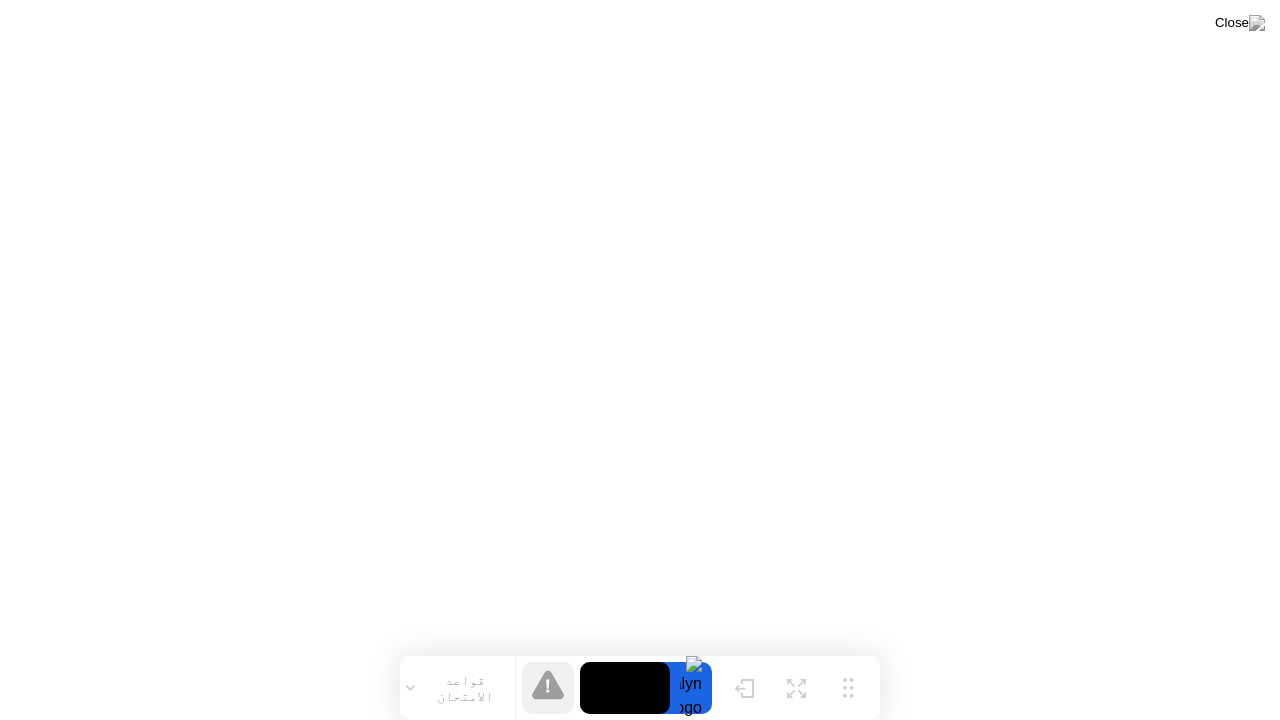 click 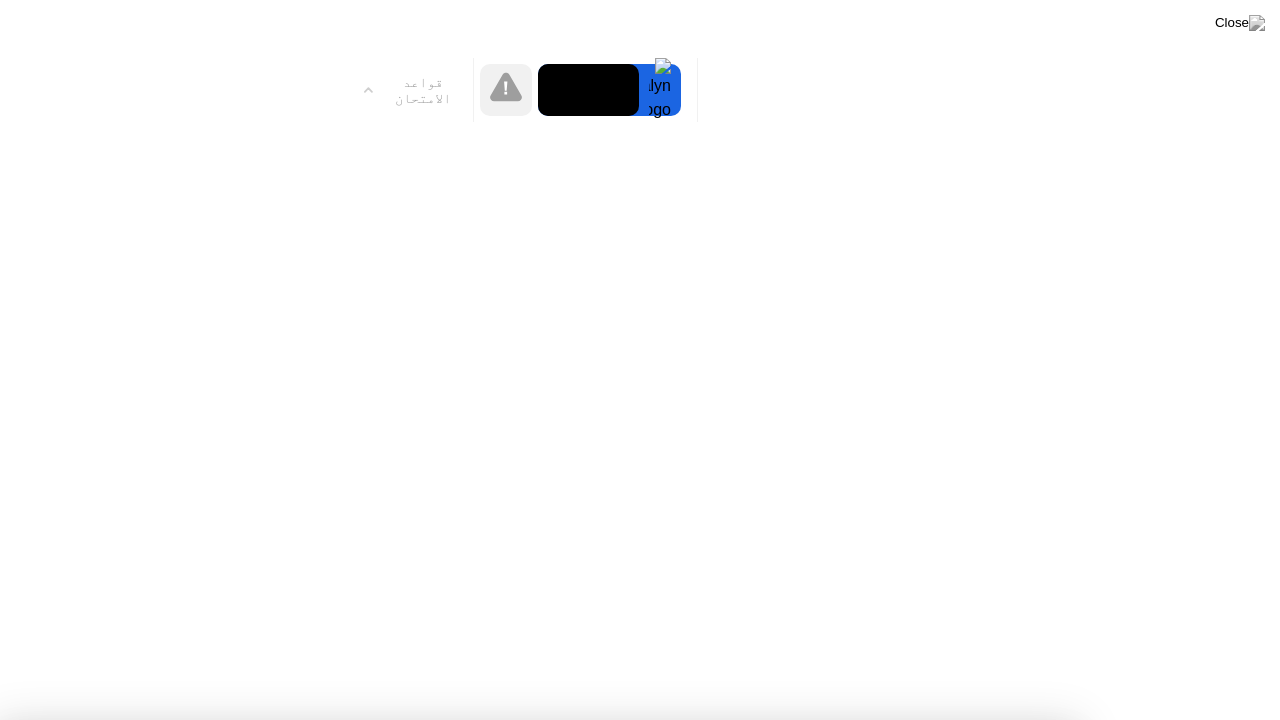 click on "فهمت!" at bounding box center (537, 1289) 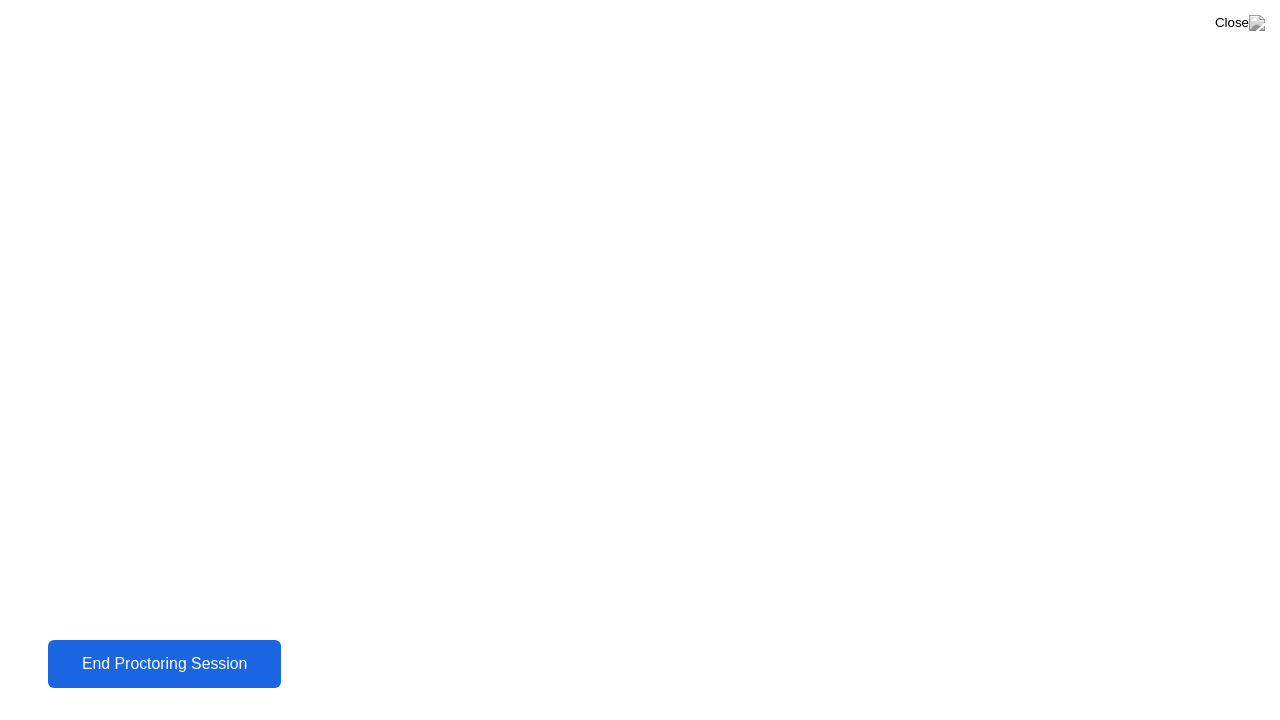 click on "End Proctoring Session" 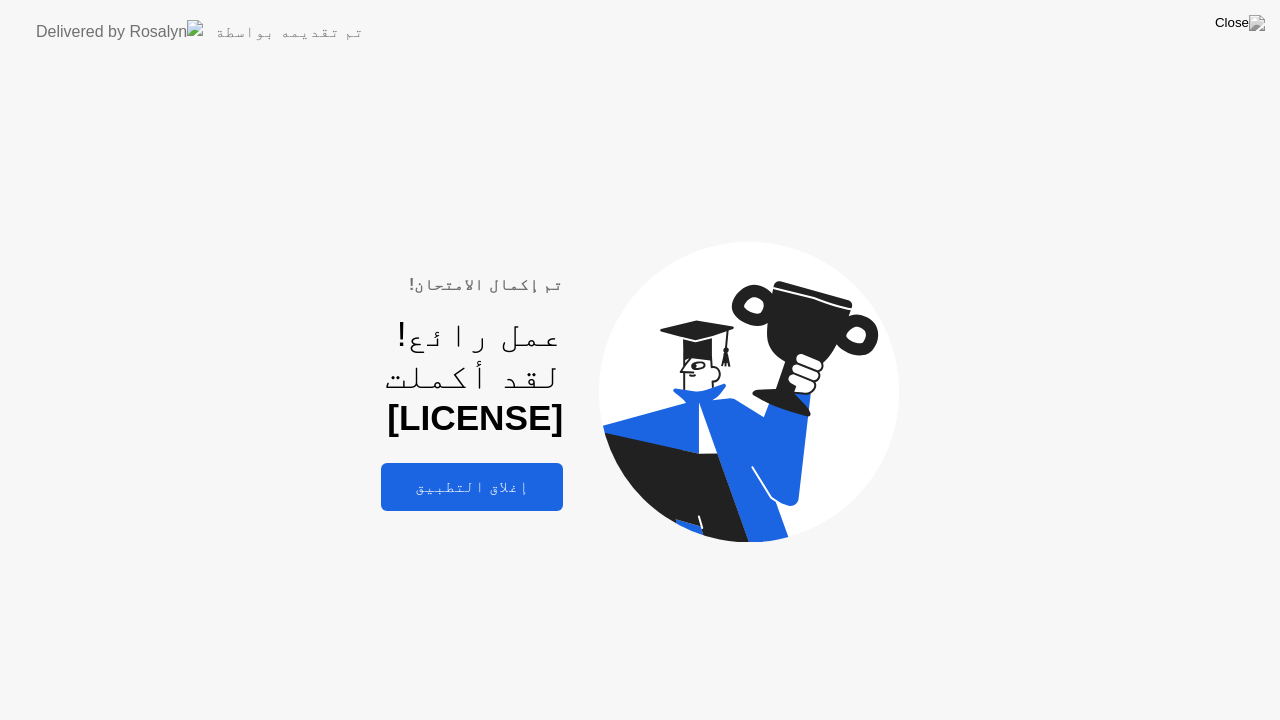 click on "إغلاق التطبيق" 